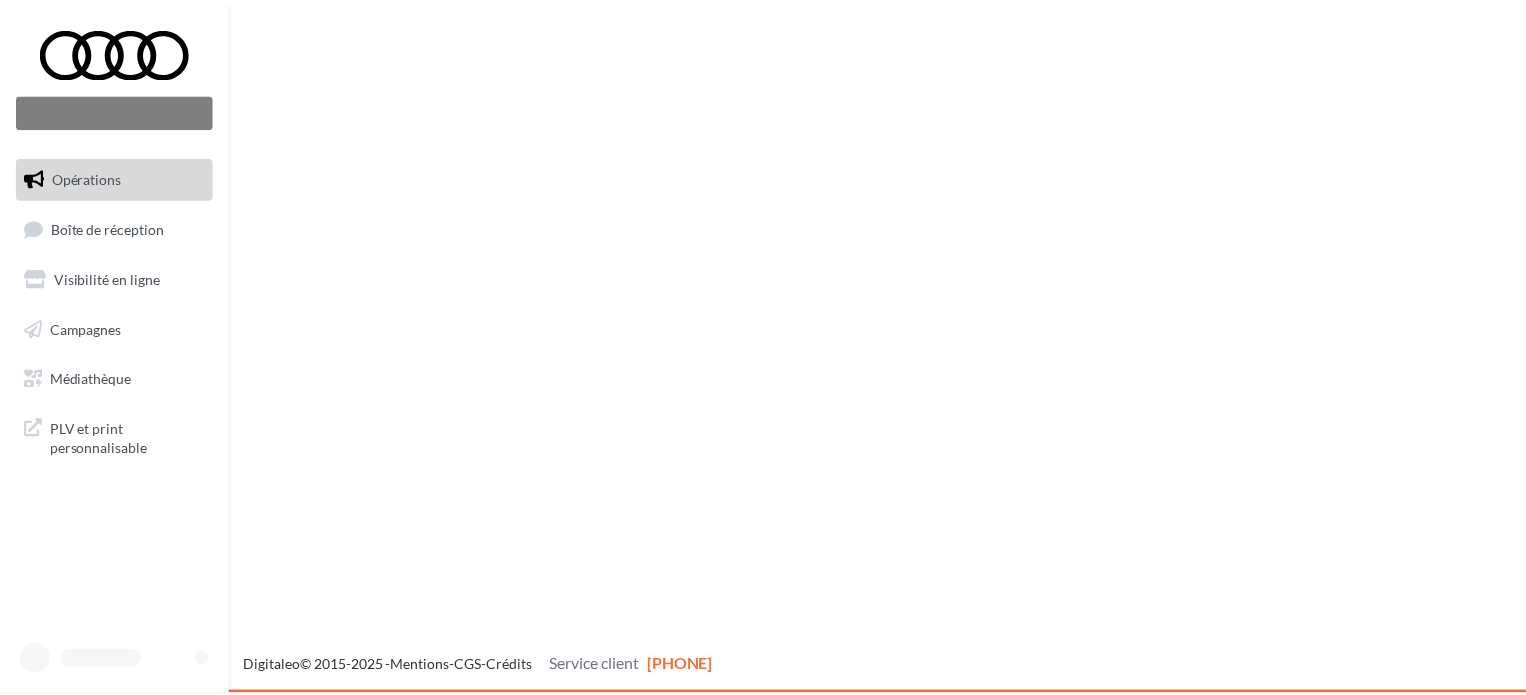 scroll, scrollTop: 0, scrollLeft: 0, axis: both 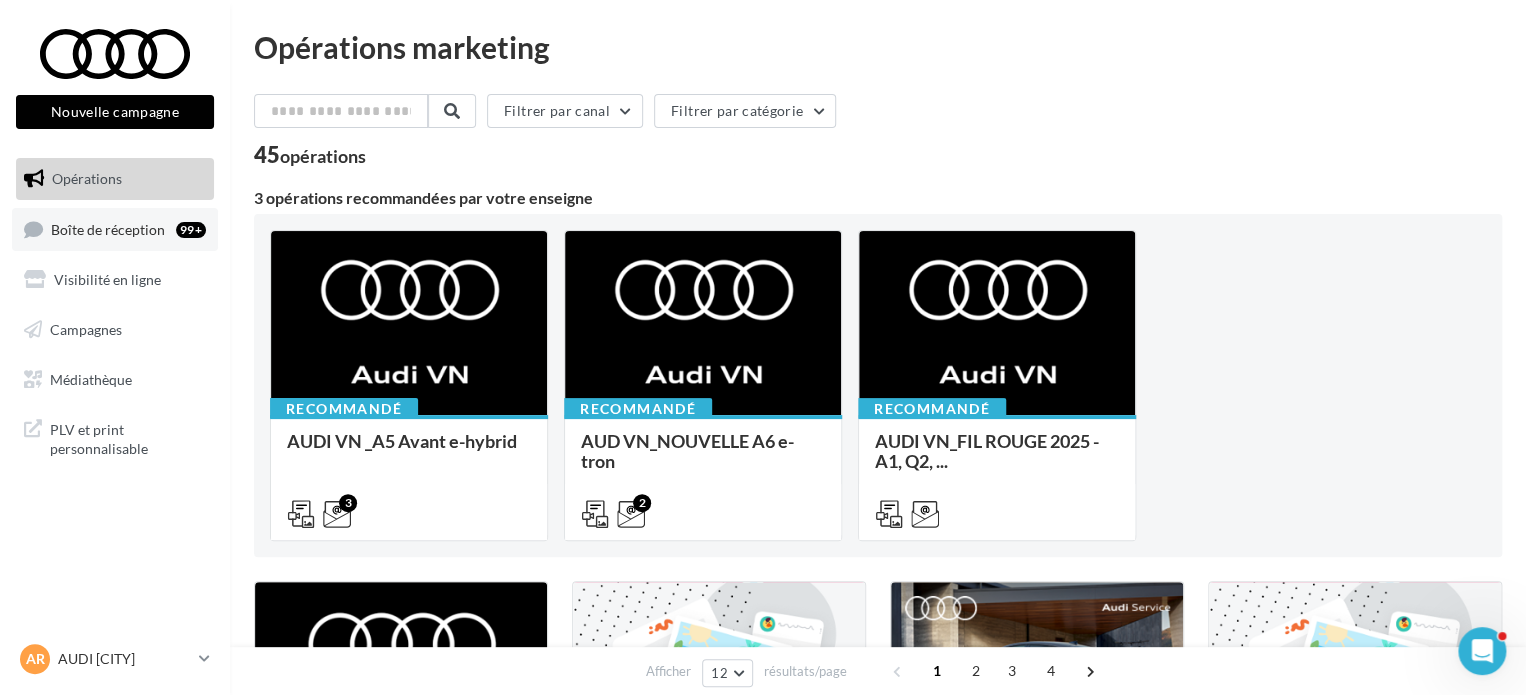 click on "Boîte de réception" at bounding box center [108, 228] 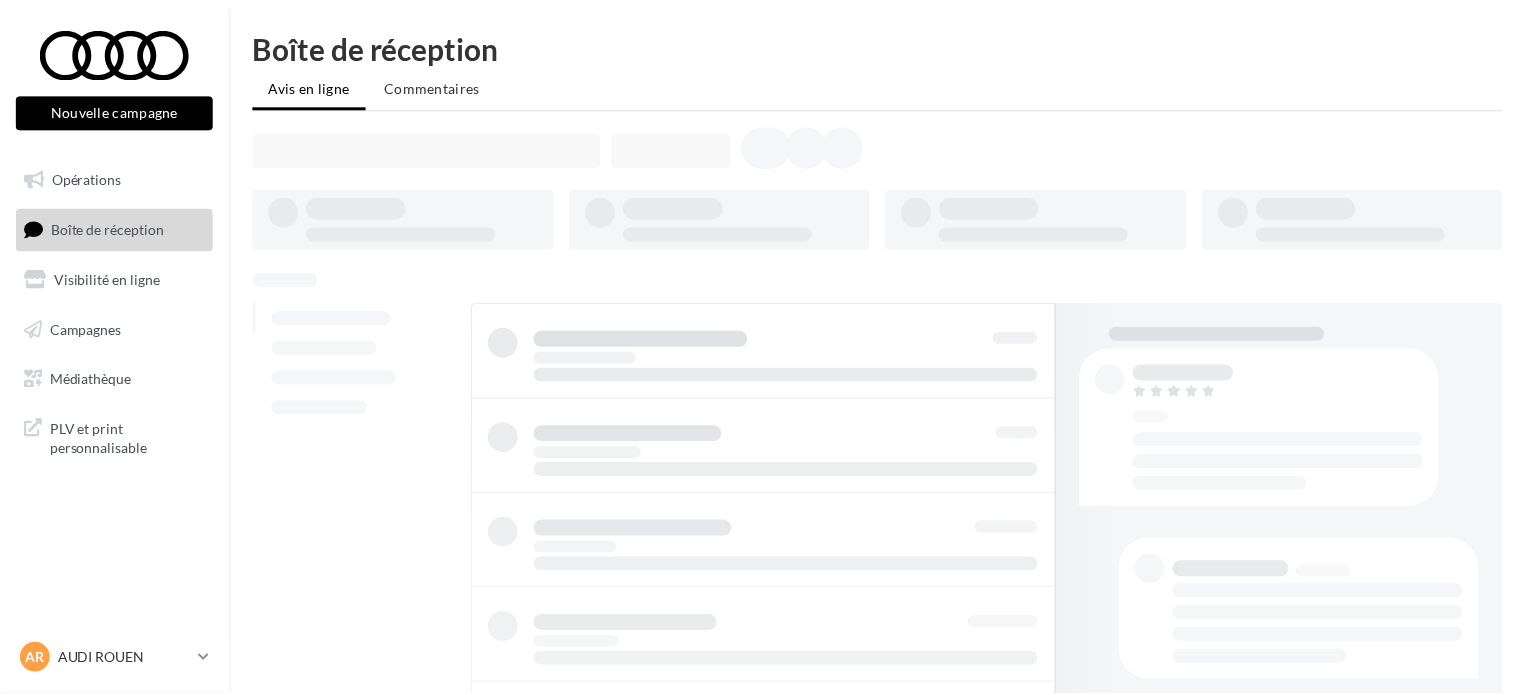 scroll, scrollTop: 0, scrollLeft: 0, axis: both 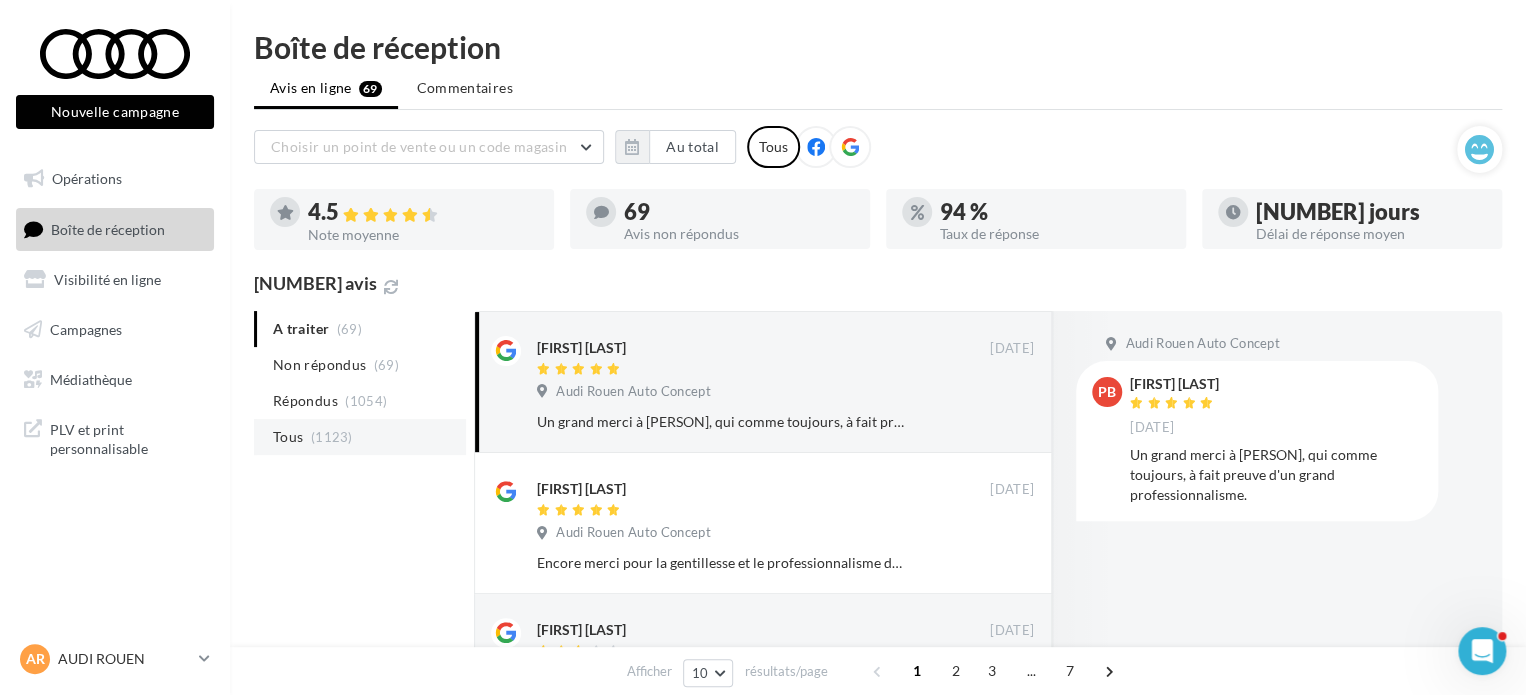 click on "Tous
(1123)" at bounding box center (360, 437) 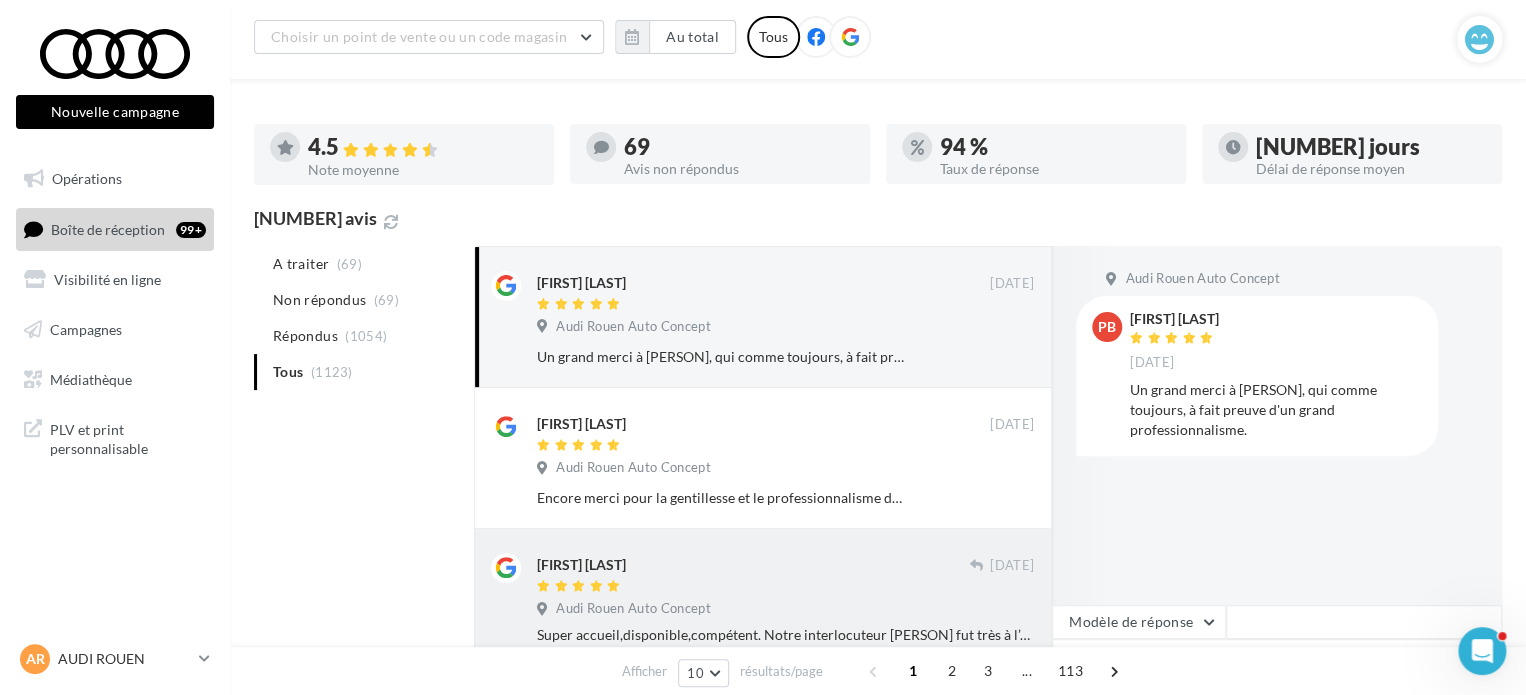 scroll, scrollTop: 200, scrollLeft: 0, axis: vertical 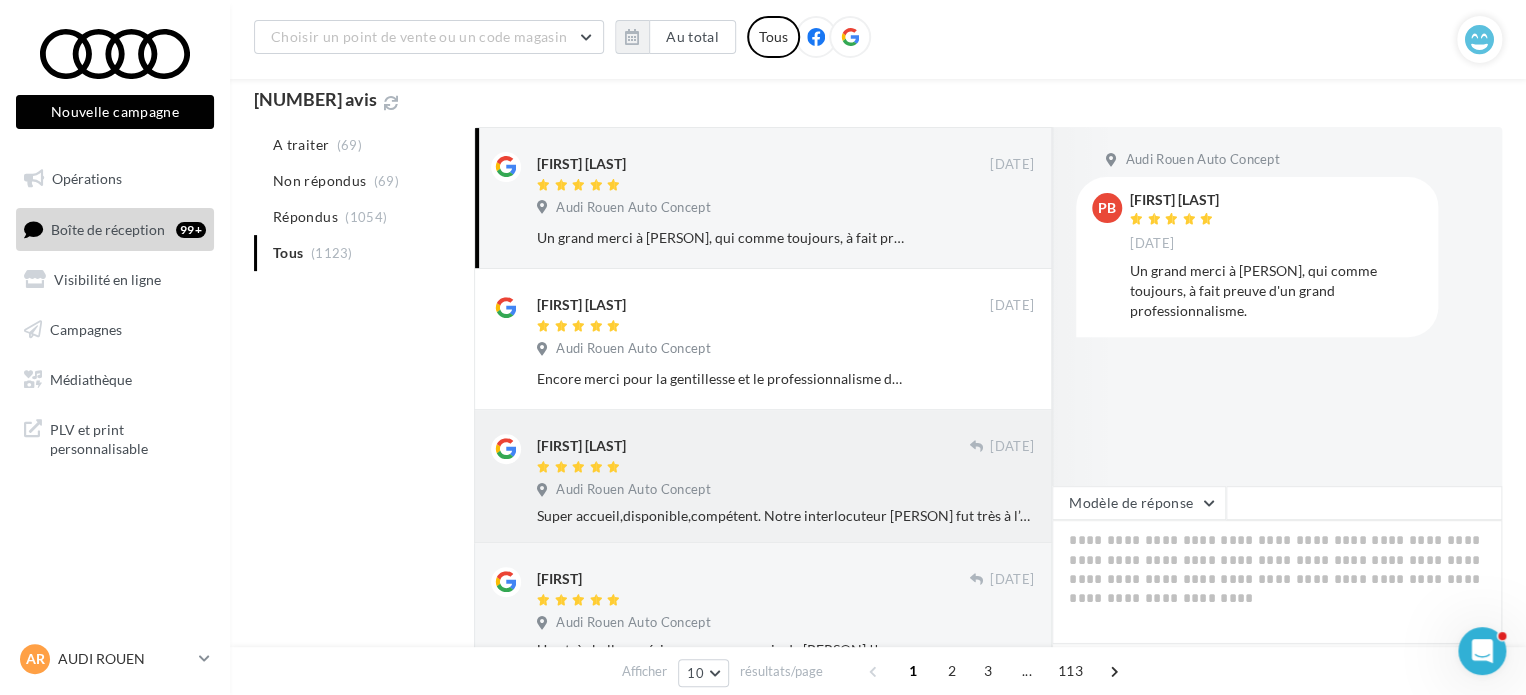 click at bounding box center [763, 327] 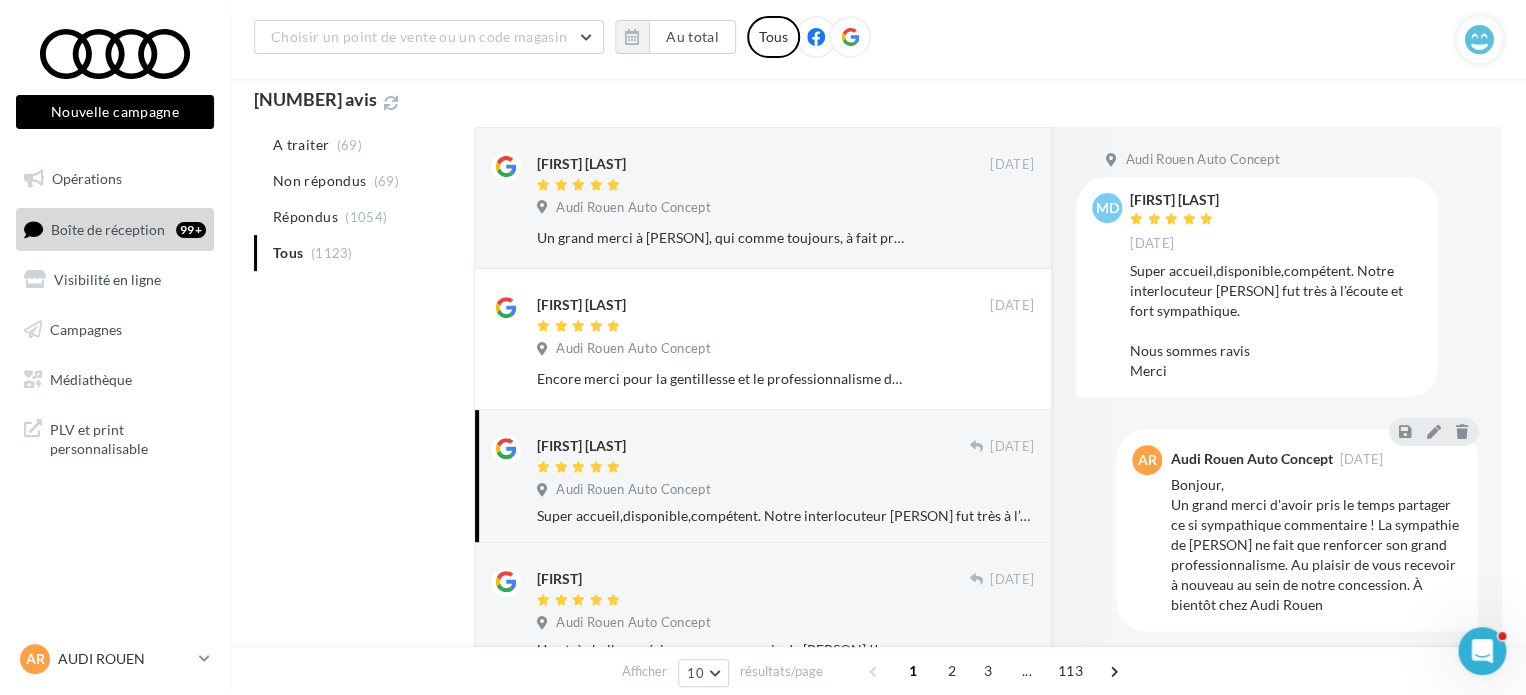 drag, startPoint x: 1214, startPoint y: 589, endPoint x: 1173, endPoint y: 476, distance: 120.20815 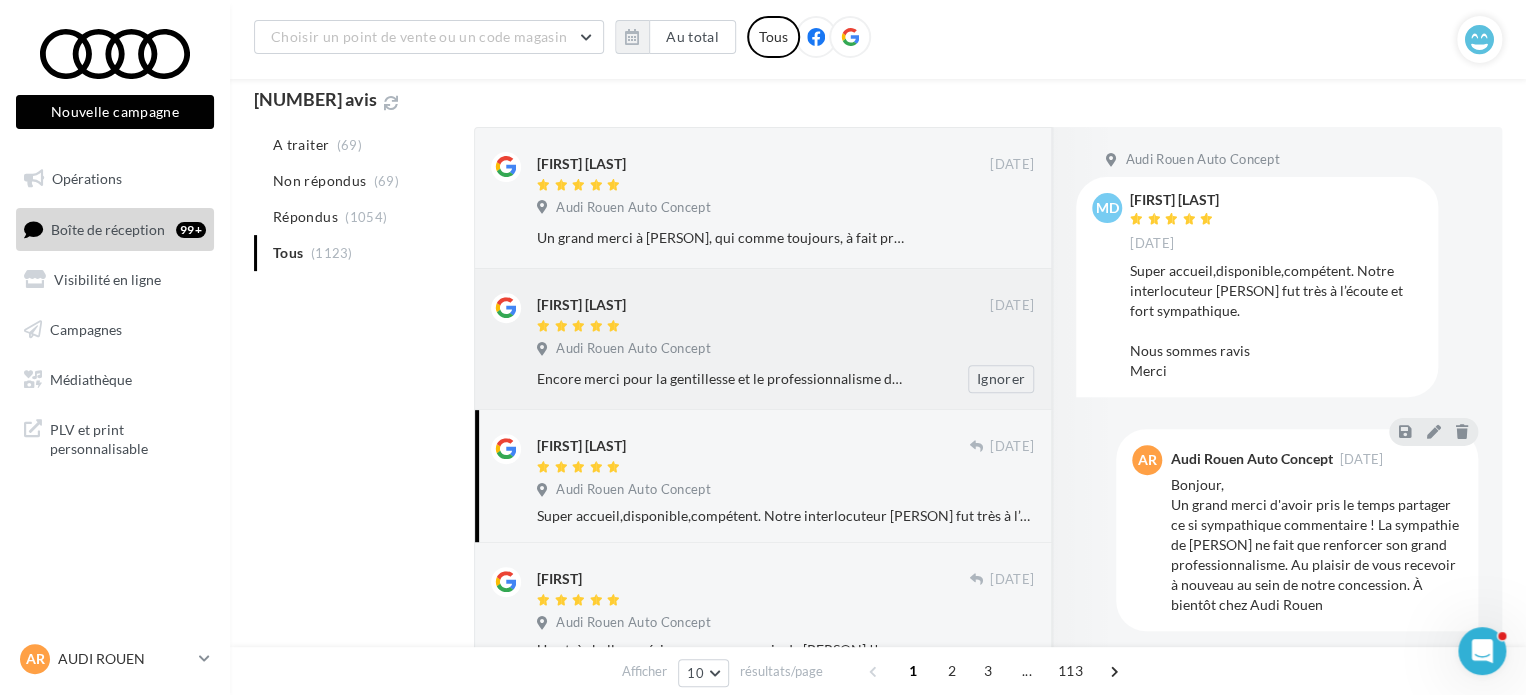 click on "Audi Rouen Auto Concept" at bounding box center [785, 351] 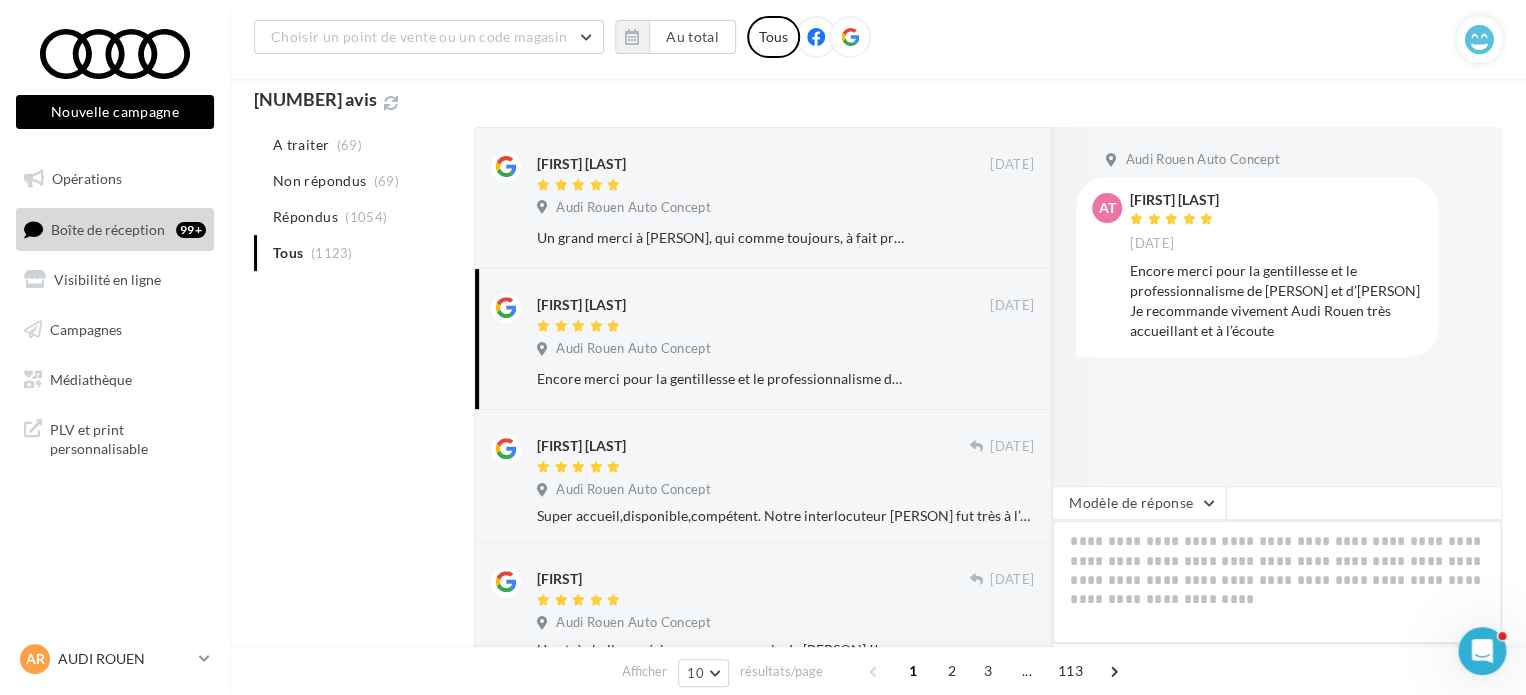 click at bounding box center (1277, 582) 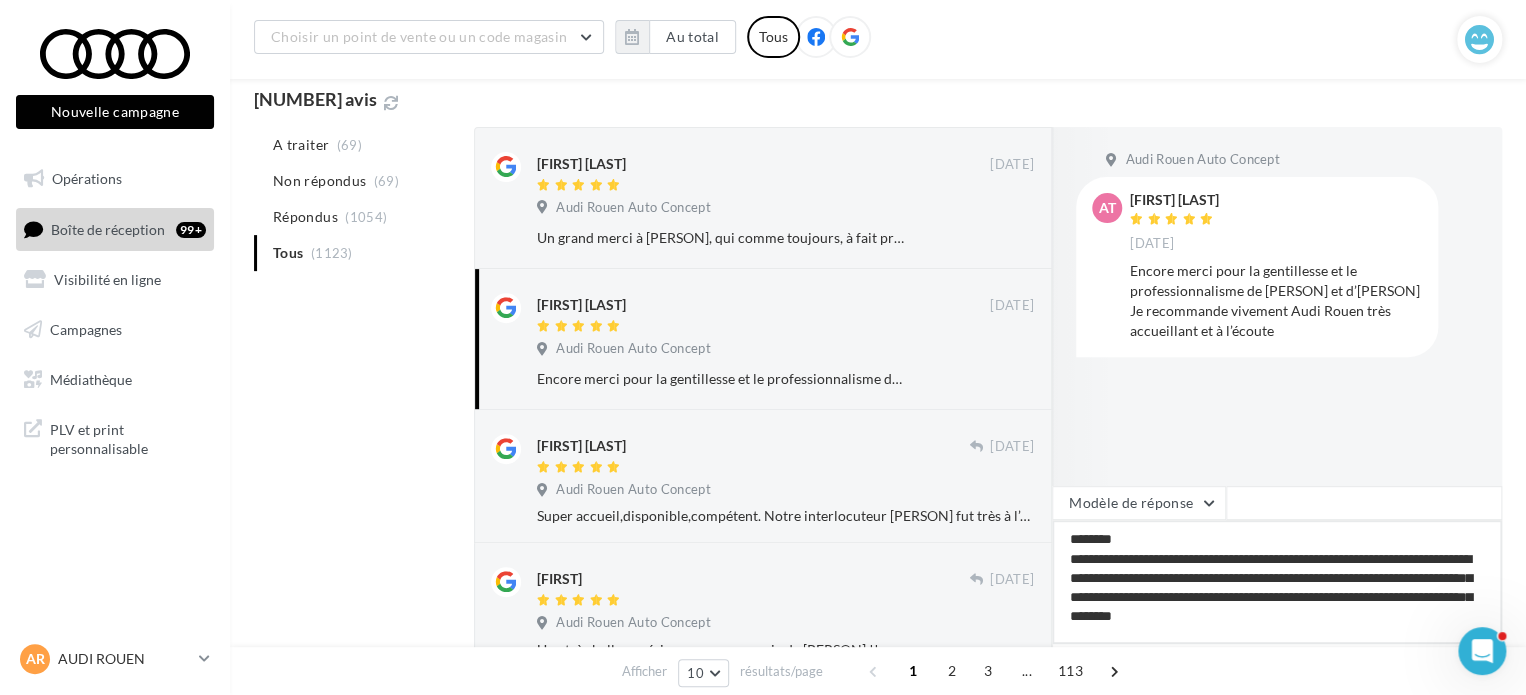 click on "**********" at bounding box center (1277, 582) 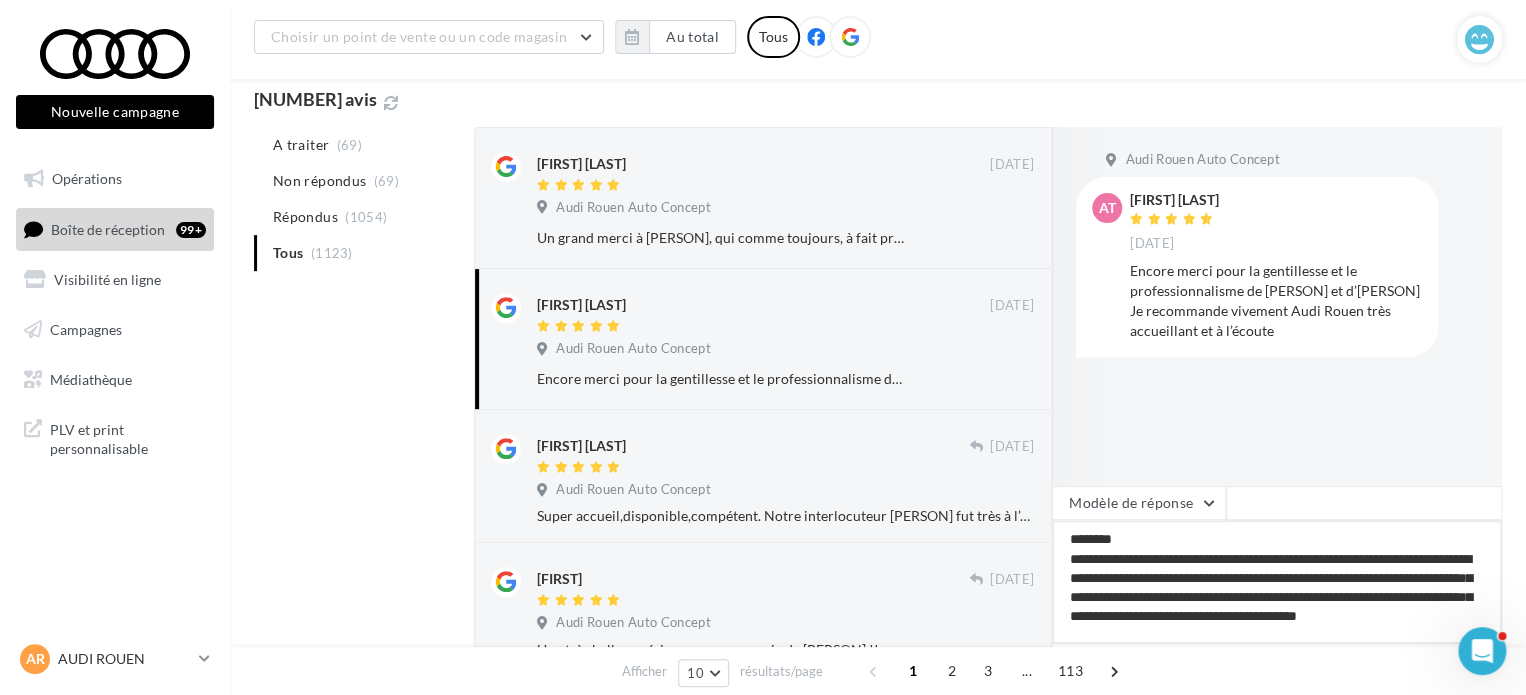 drag, startPoint x: 1185, startPoint y: 612, endPoint x: 1406, endPoint y: 574, distance: 224.24316 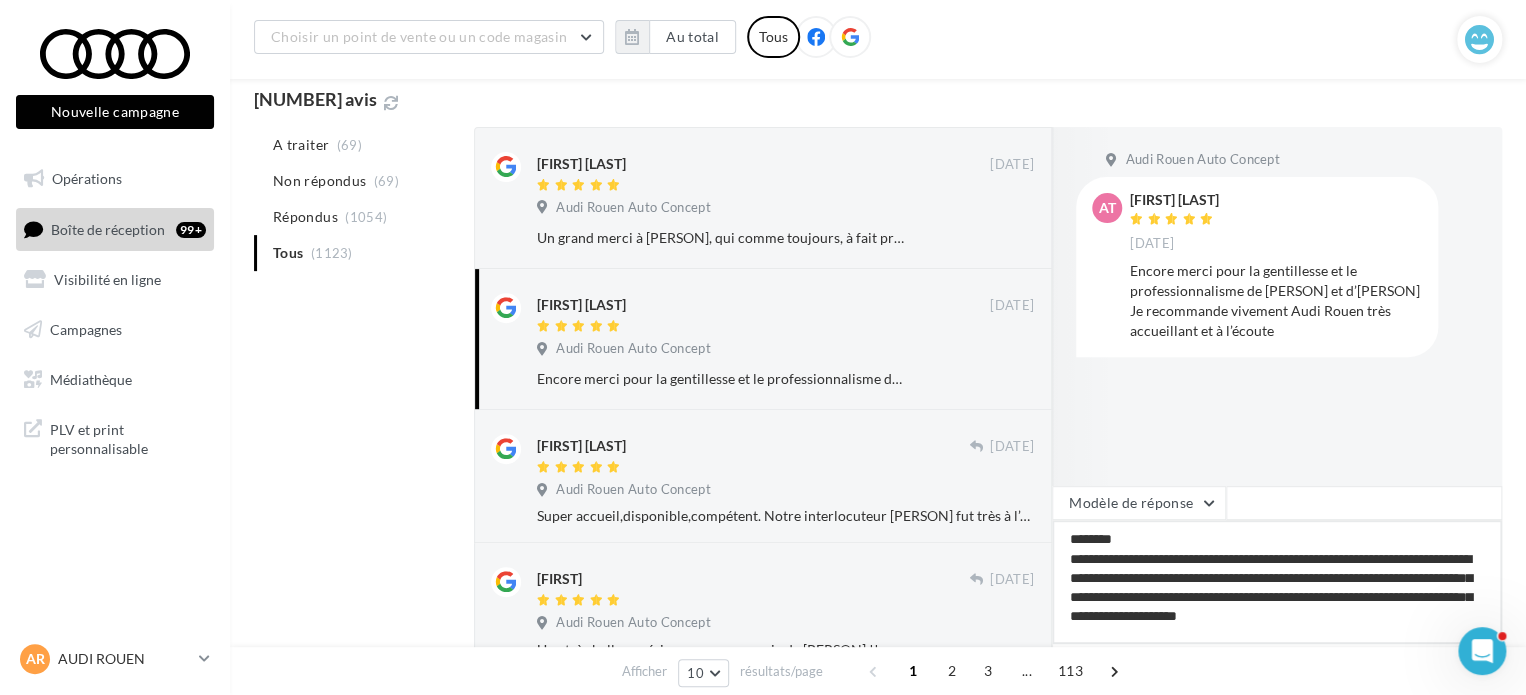 click on "**********" at bounding box center (1277, 582) 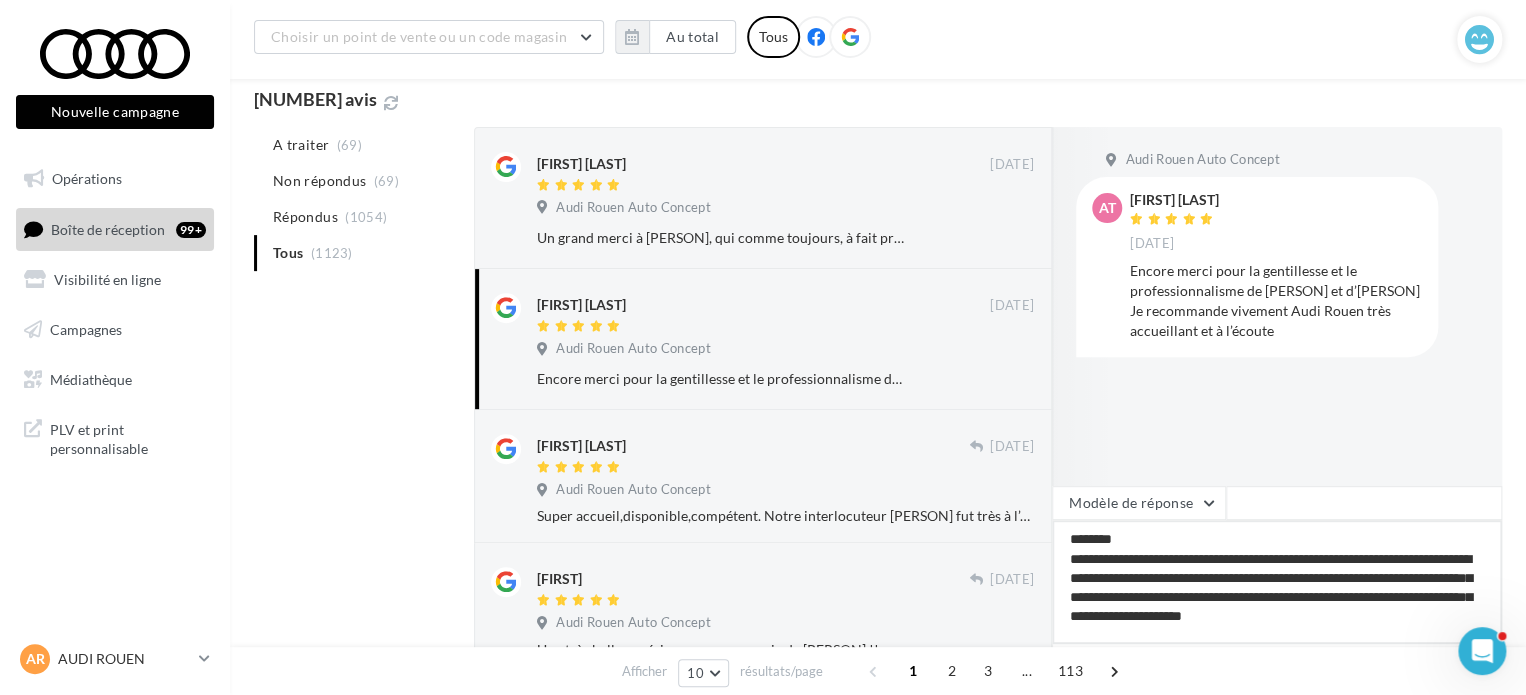 scroll, scrollTop: 300, scrollLeft: 0, axis: vertical 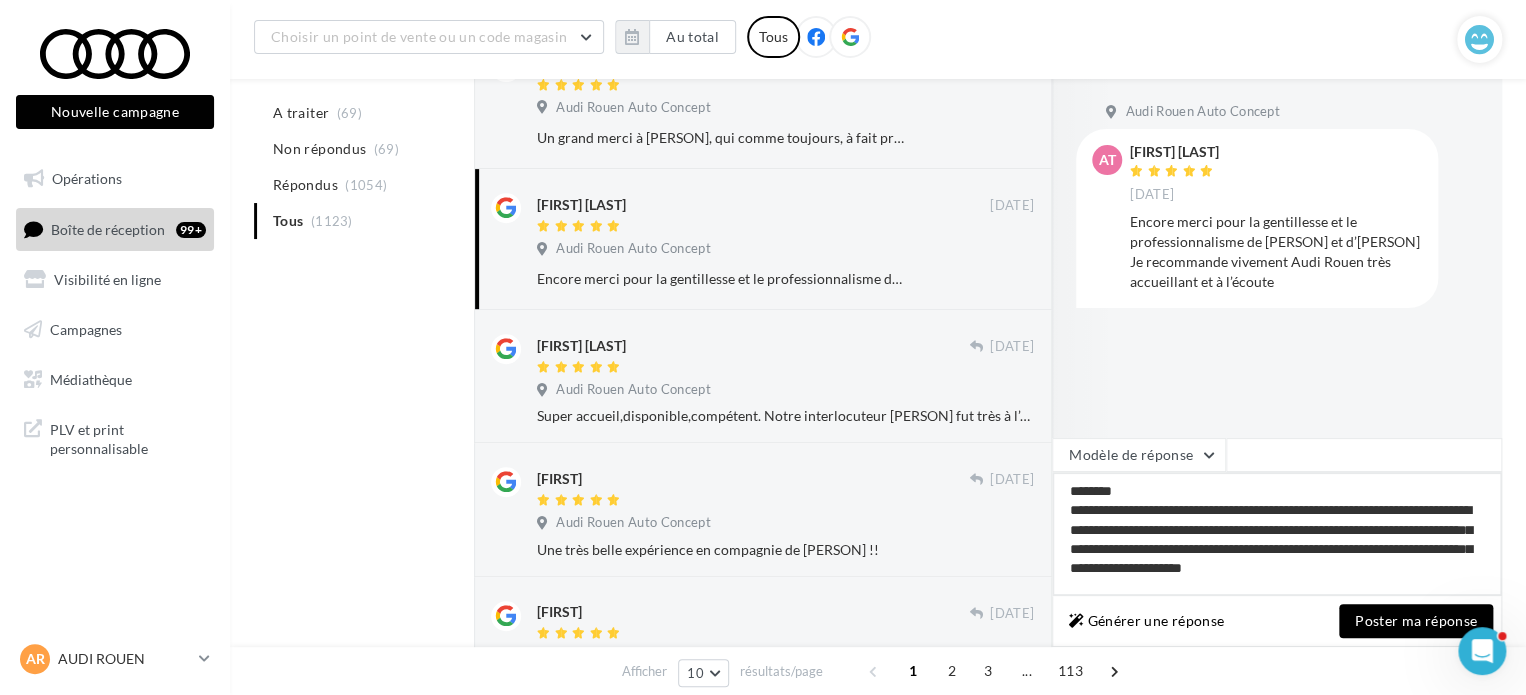 type on "**********" 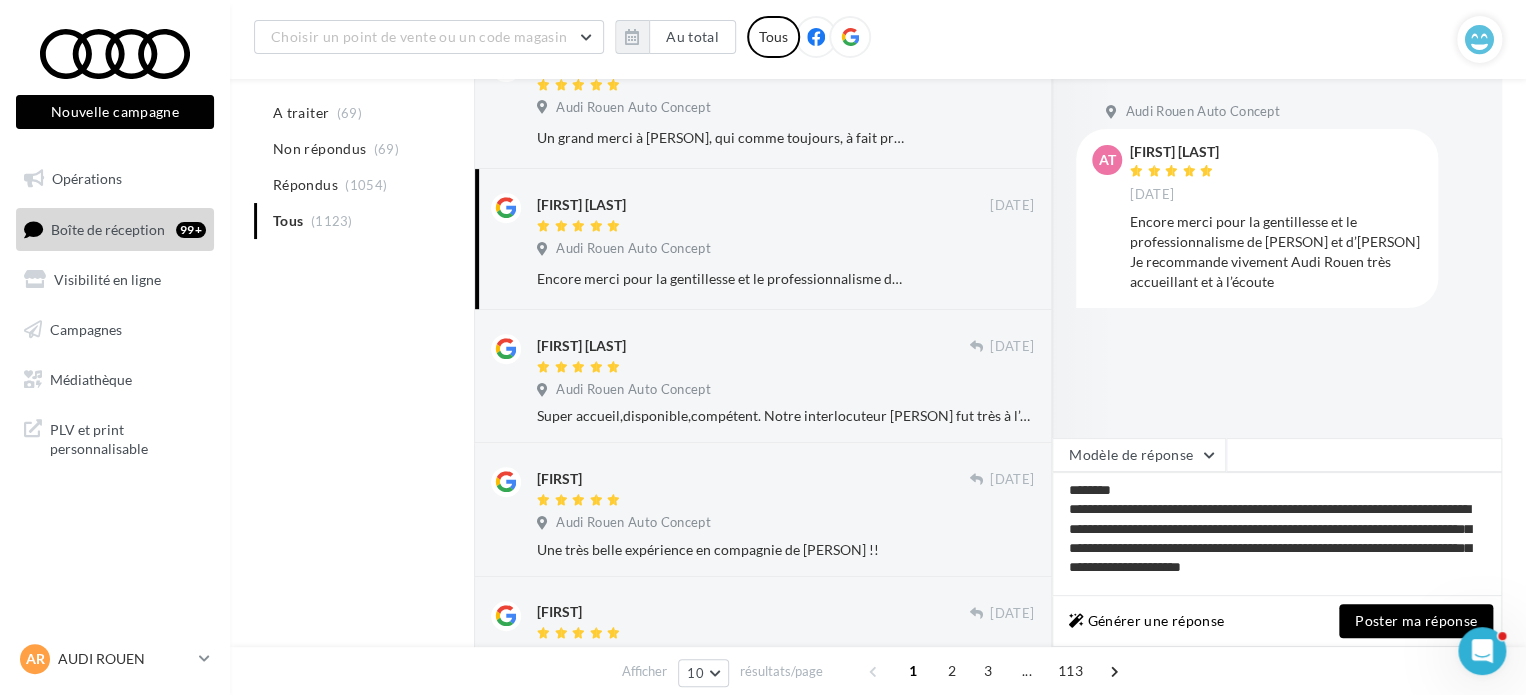 click on "Poster ma réponse" at bounding box center [1416, 621] 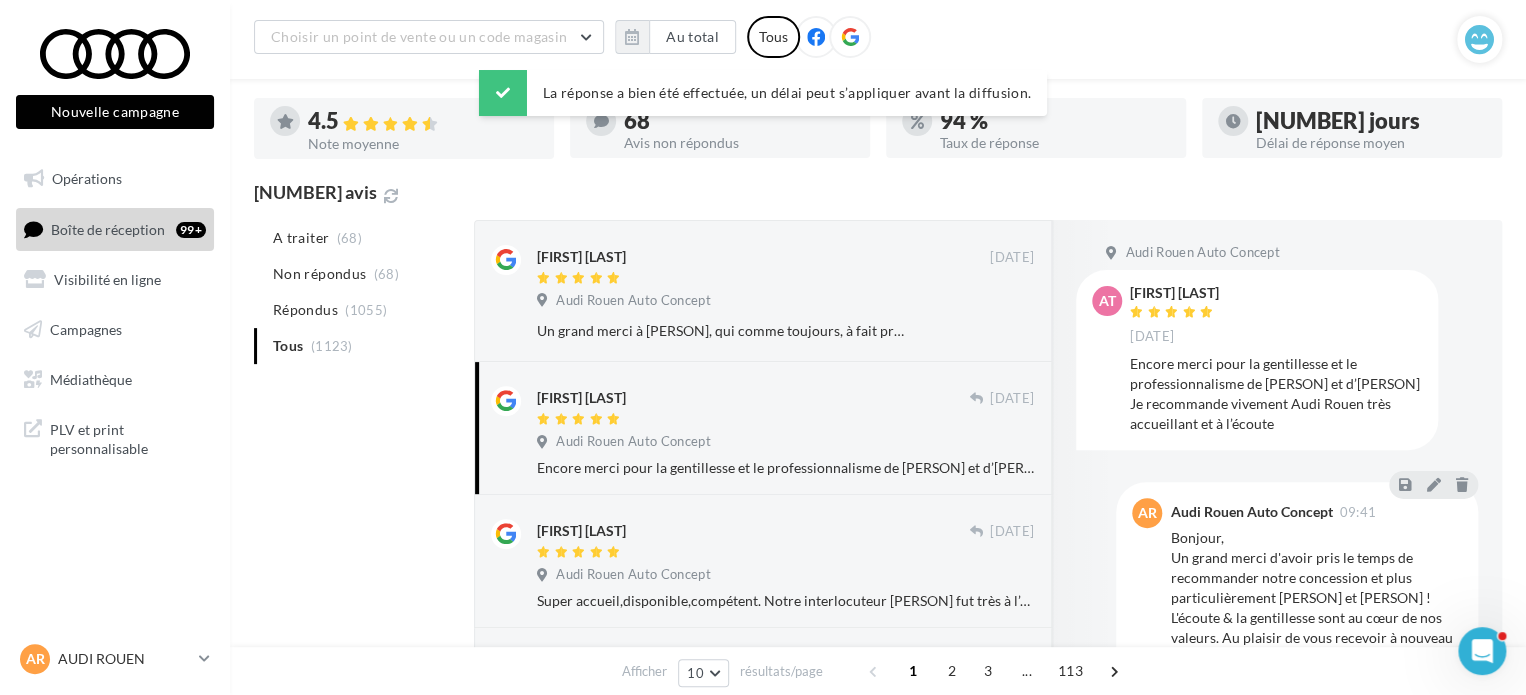 scroll, scrollTop: 100, scrollLeft: 0, axis: vertical 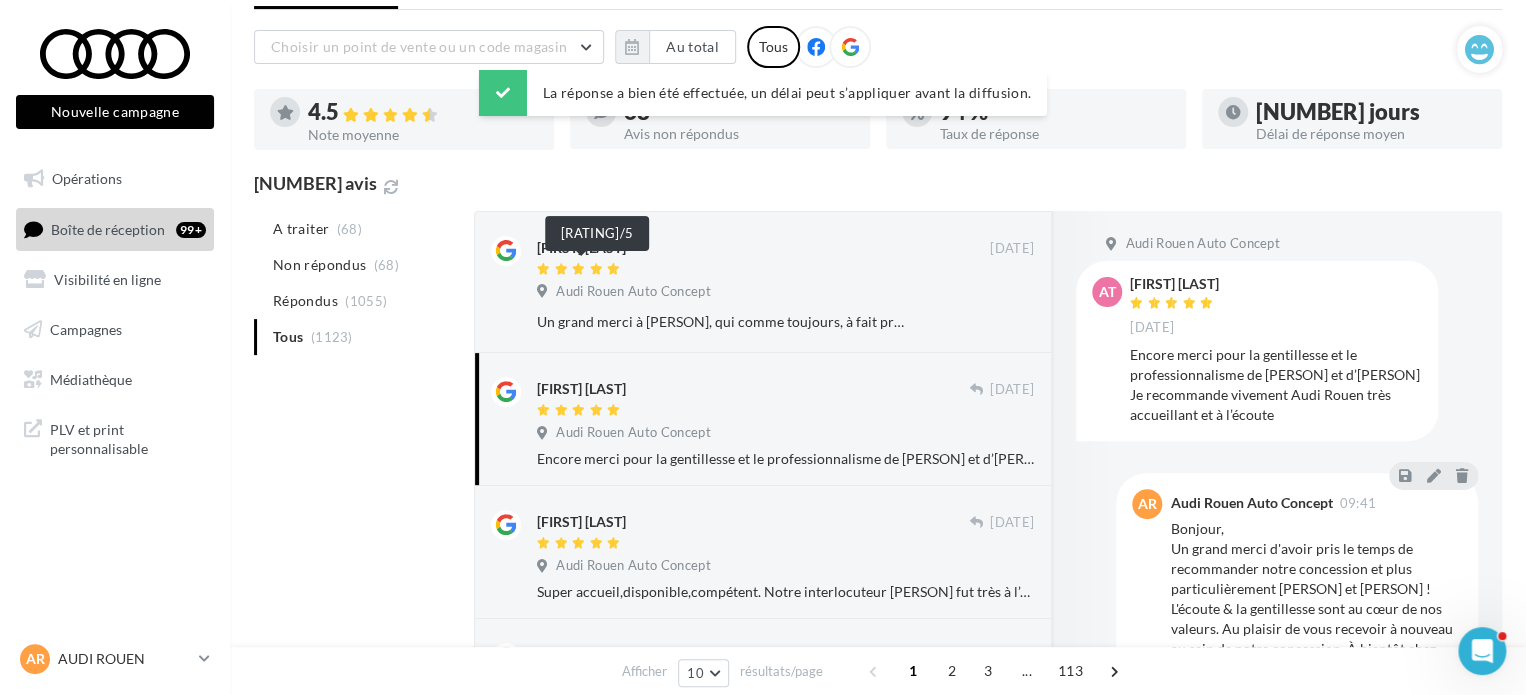 click at bounding box center (543, 269) 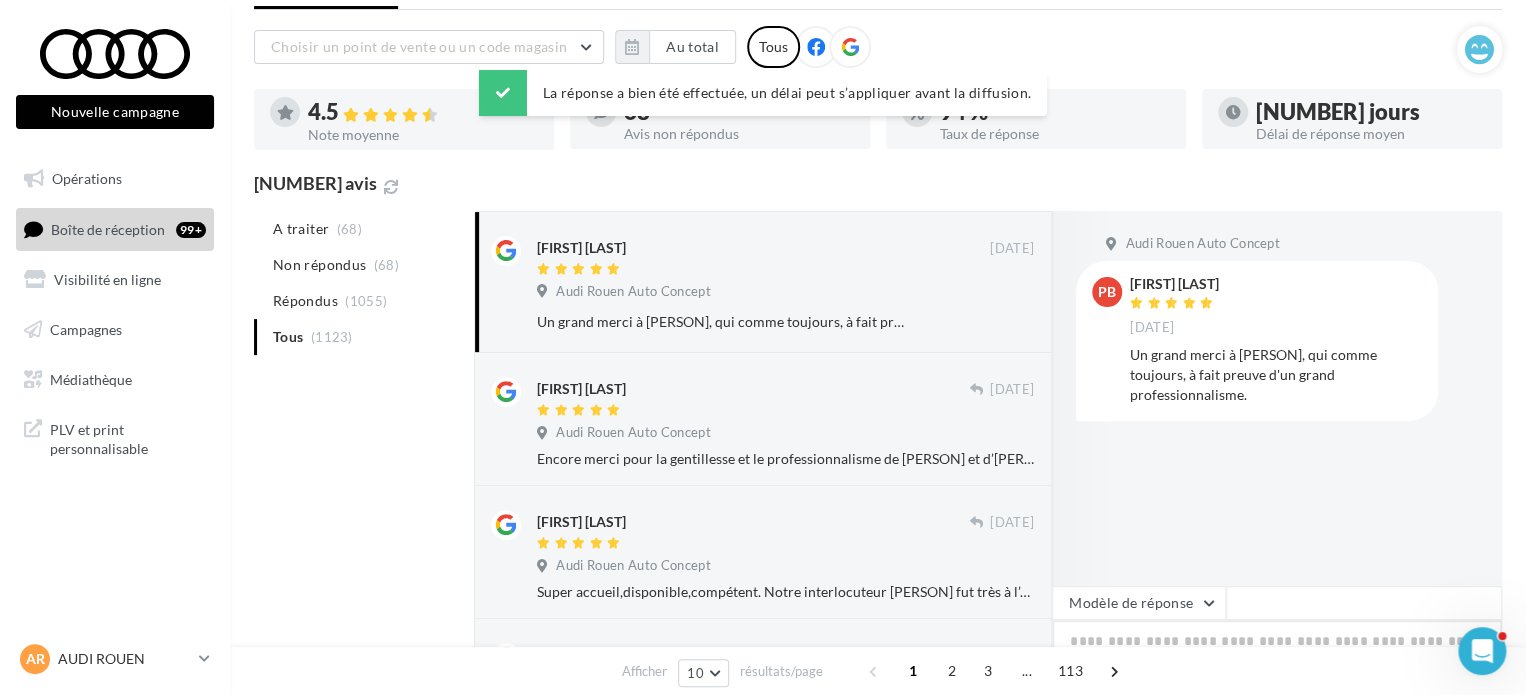 click at bounding box center (1277, 682) 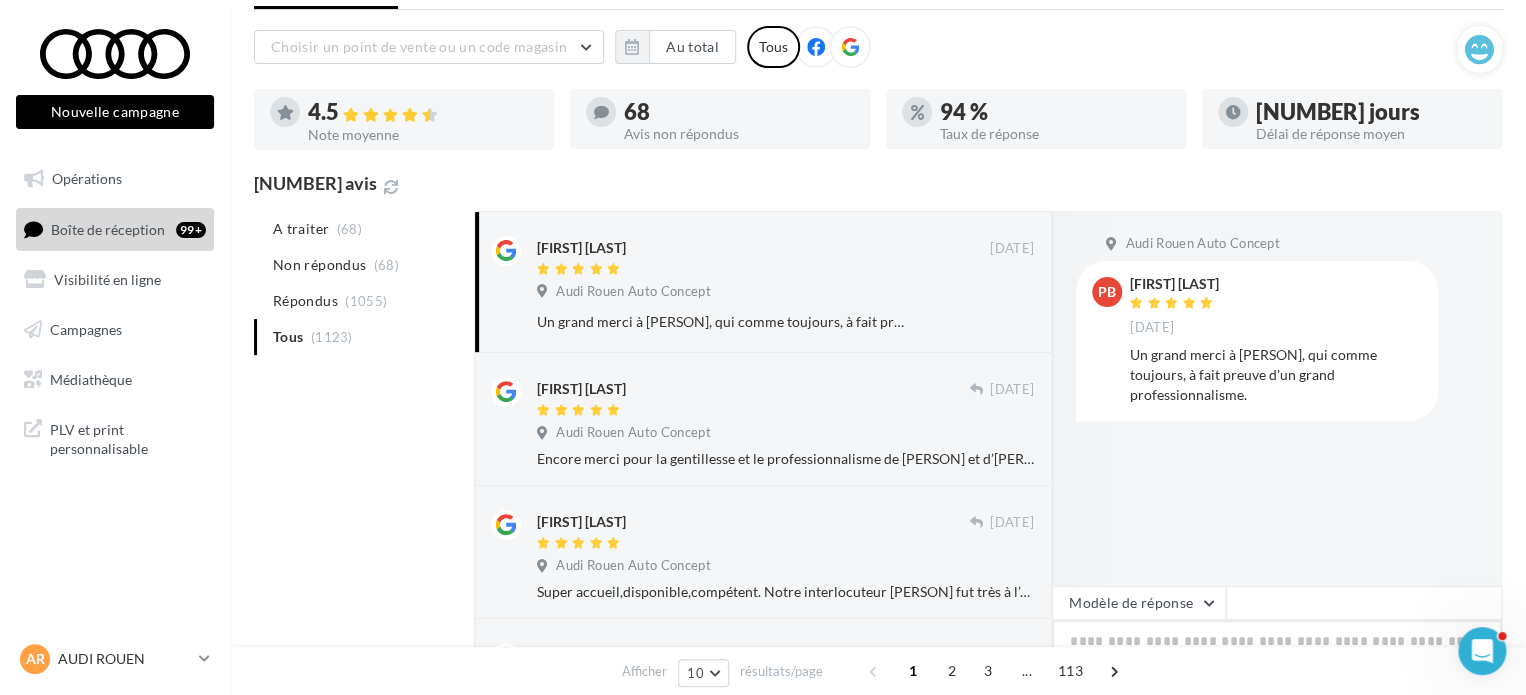 paste on "**********" 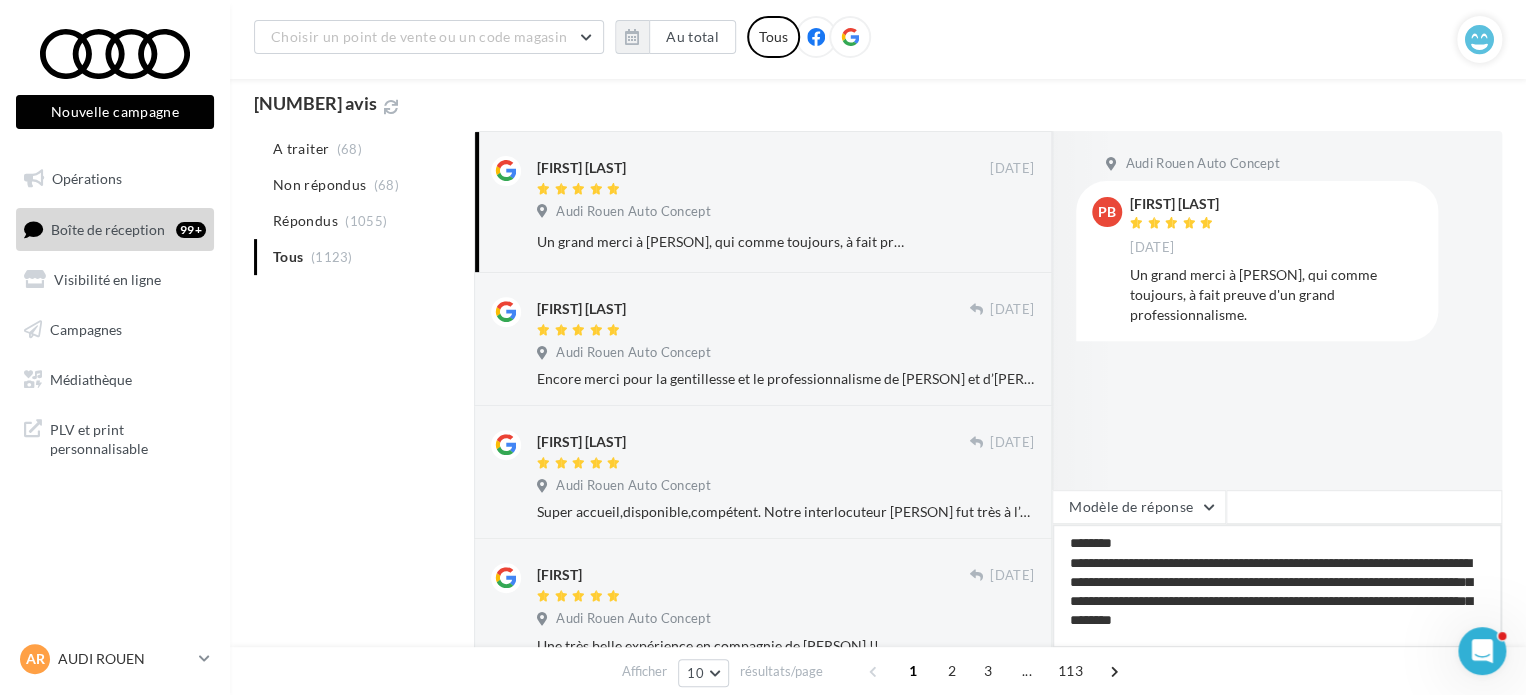 scroll, scrollTop: 228, scrollLeft: 0, axis: vertical 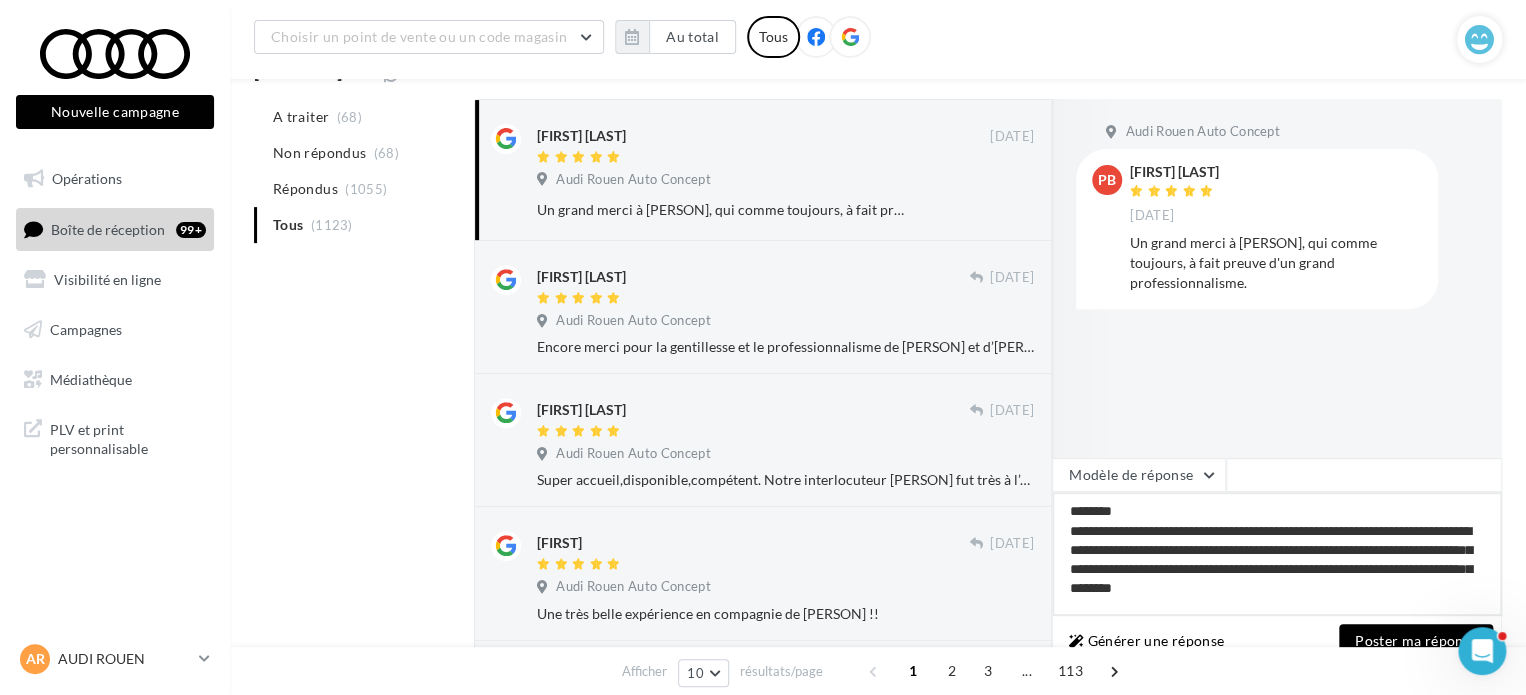 click on "**********" at bounding box center [1277, 554] 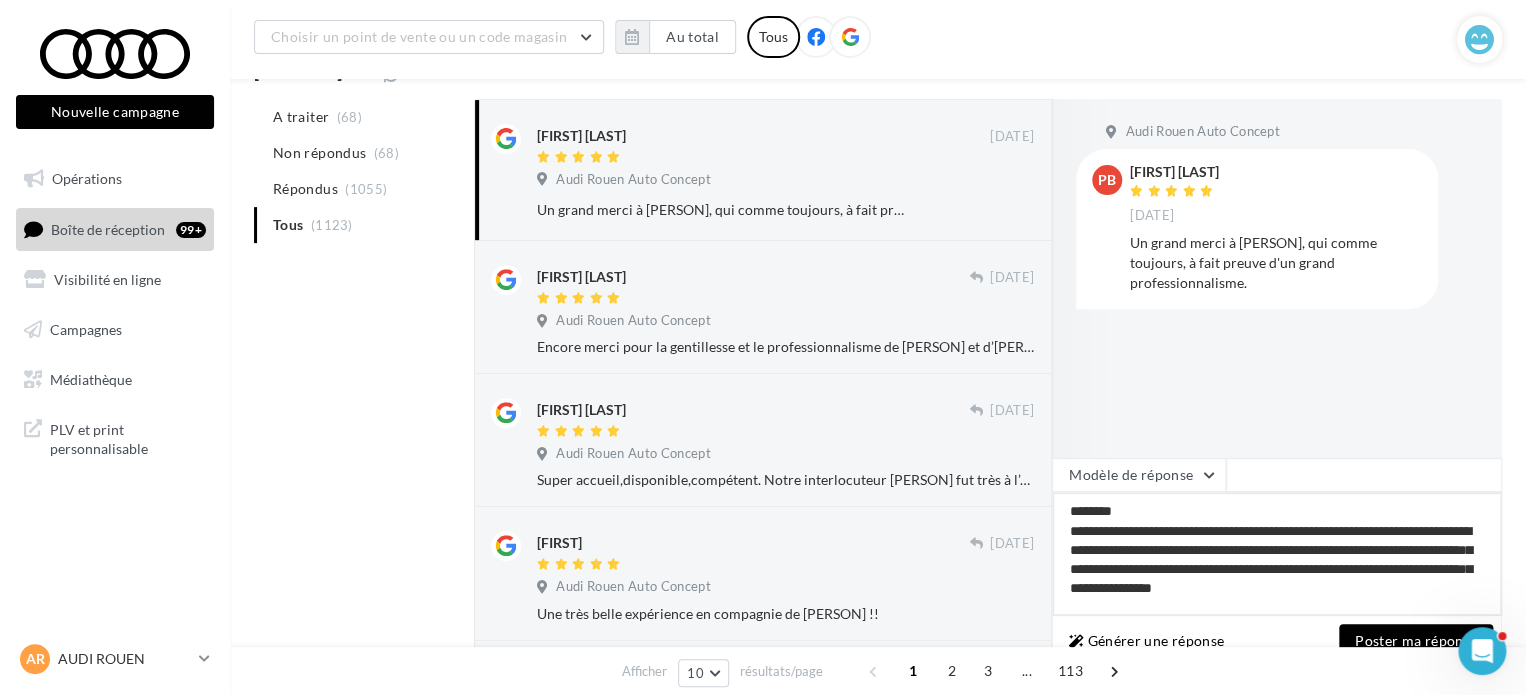 drag, startPoint x: 1310, startPoint y: 570, endPoint x: 1196, endPoint y: 555, distance: 114.982605 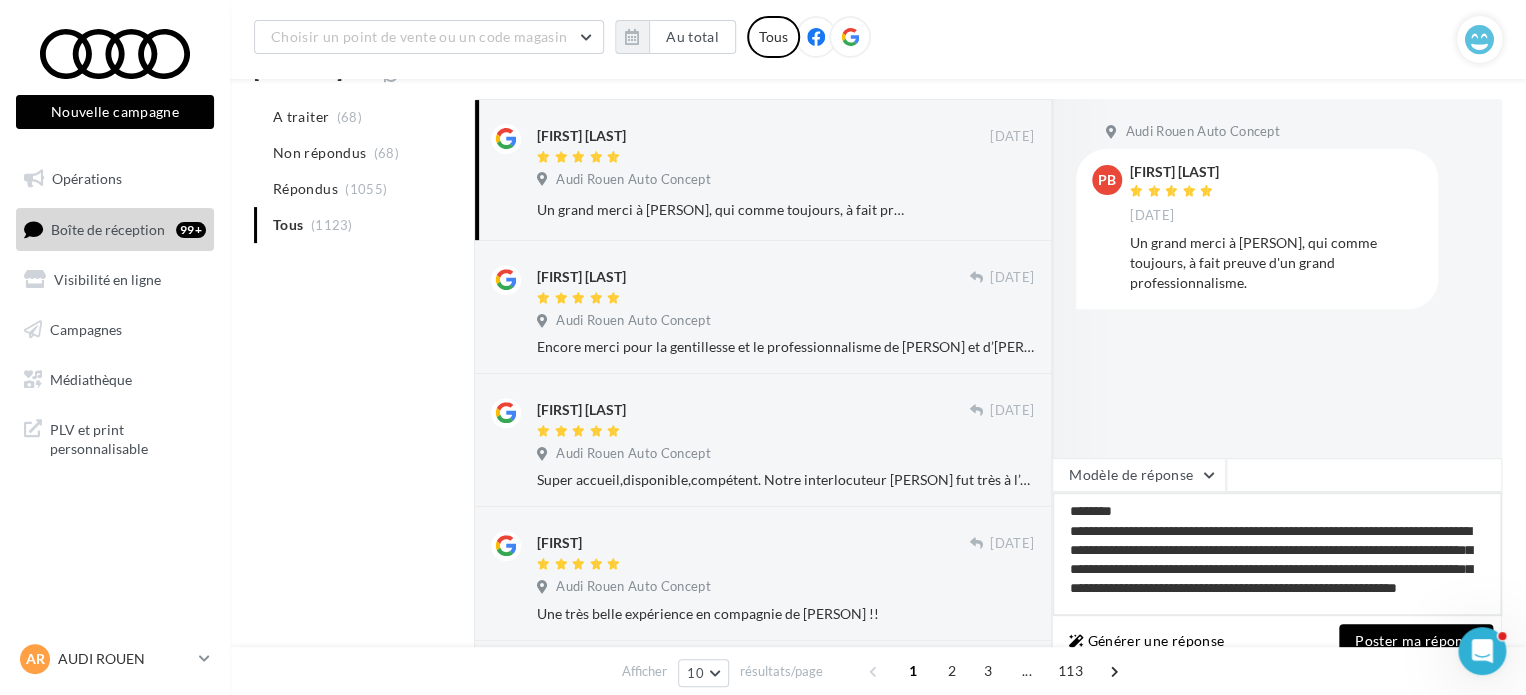 click on "**********" at bounding box center [1277, 554] 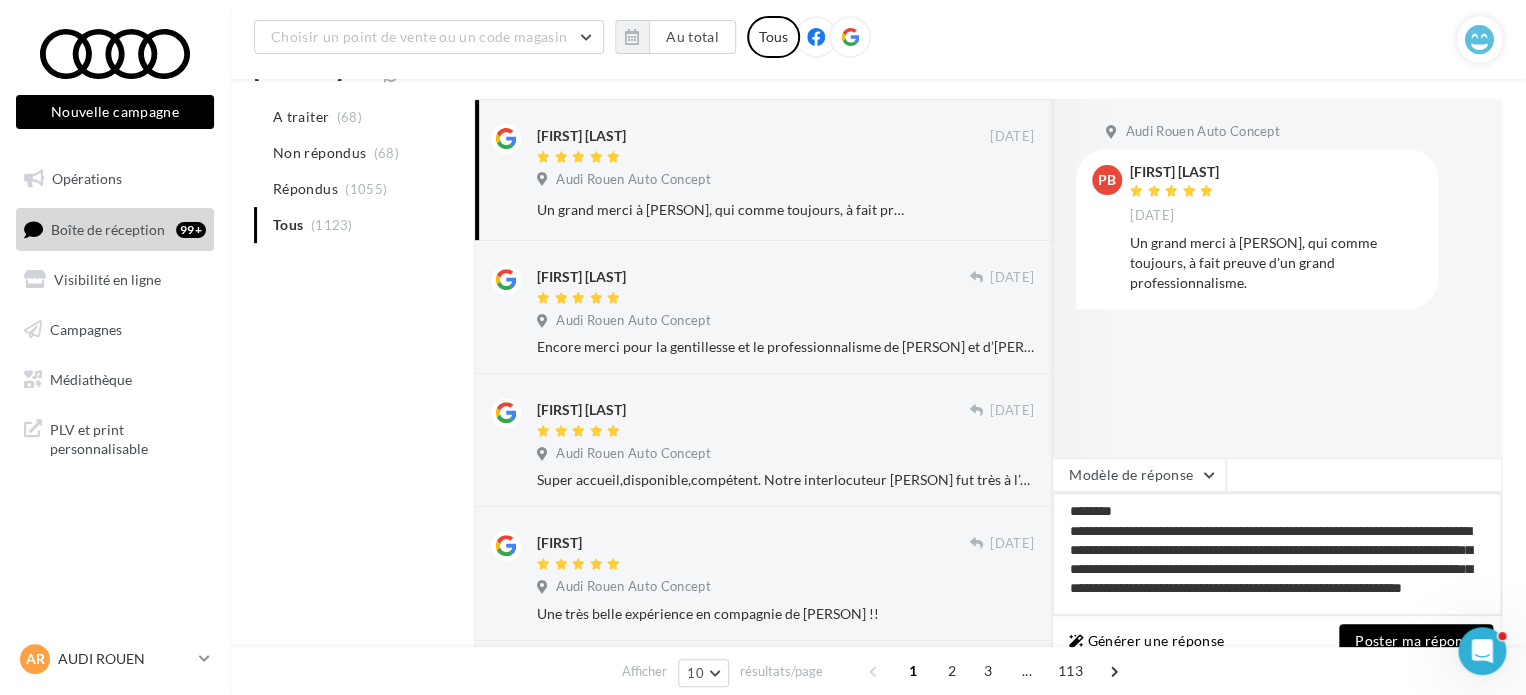 type on "**********" 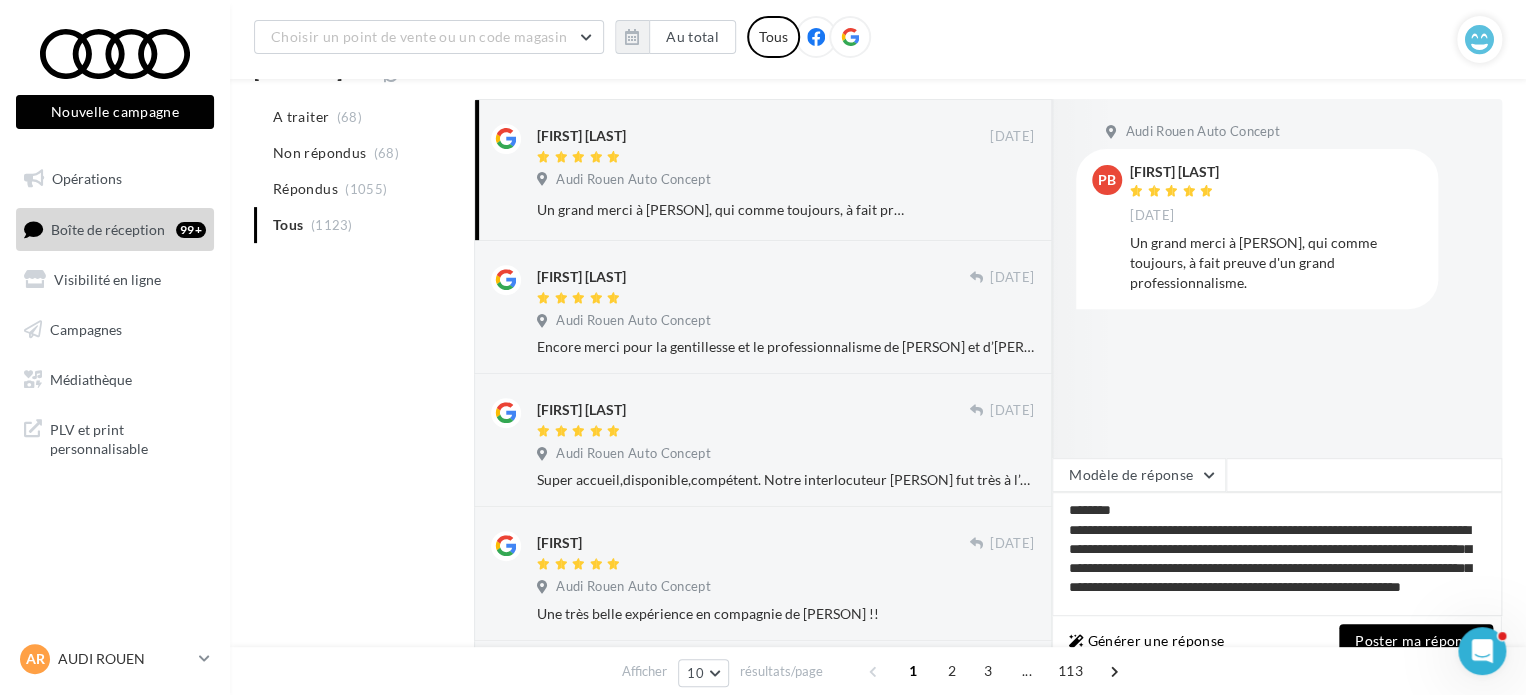click on "Poster ma réponse" at bounding box center [1416, 641] 